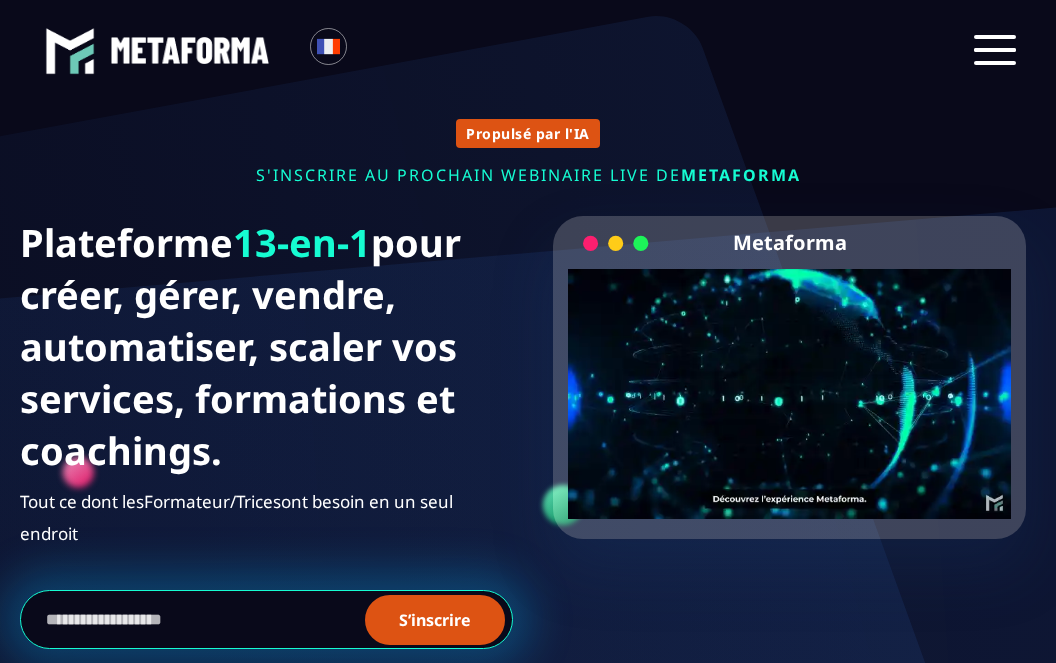 scroll, scrollTop: 0, scrollLeft: 0, axis: both 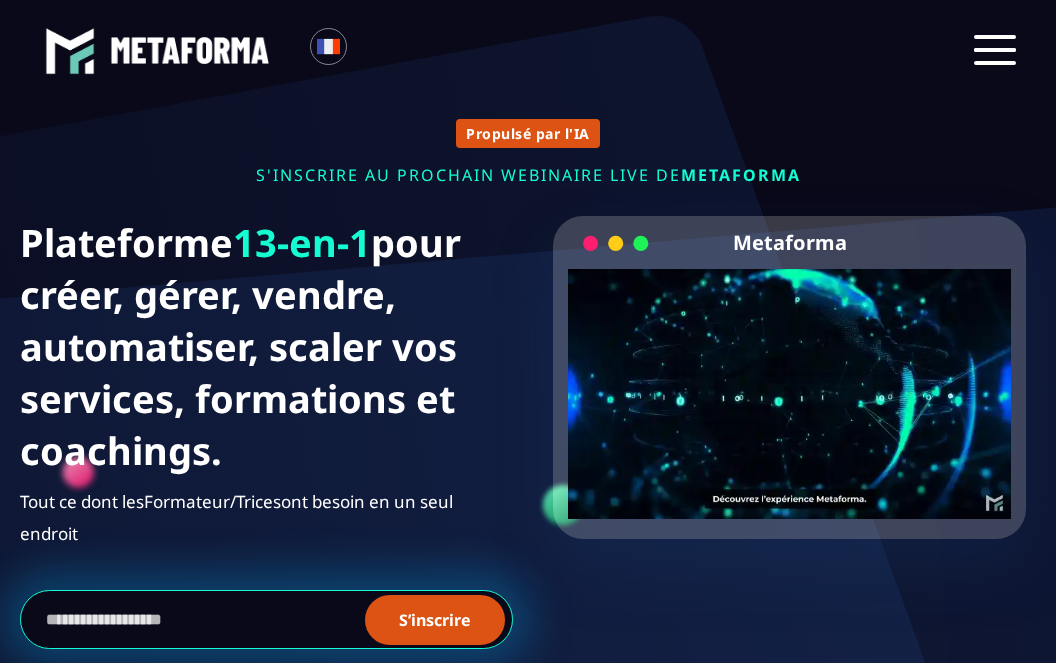 click on "S’inscrire" at bounding box center [435, 620] 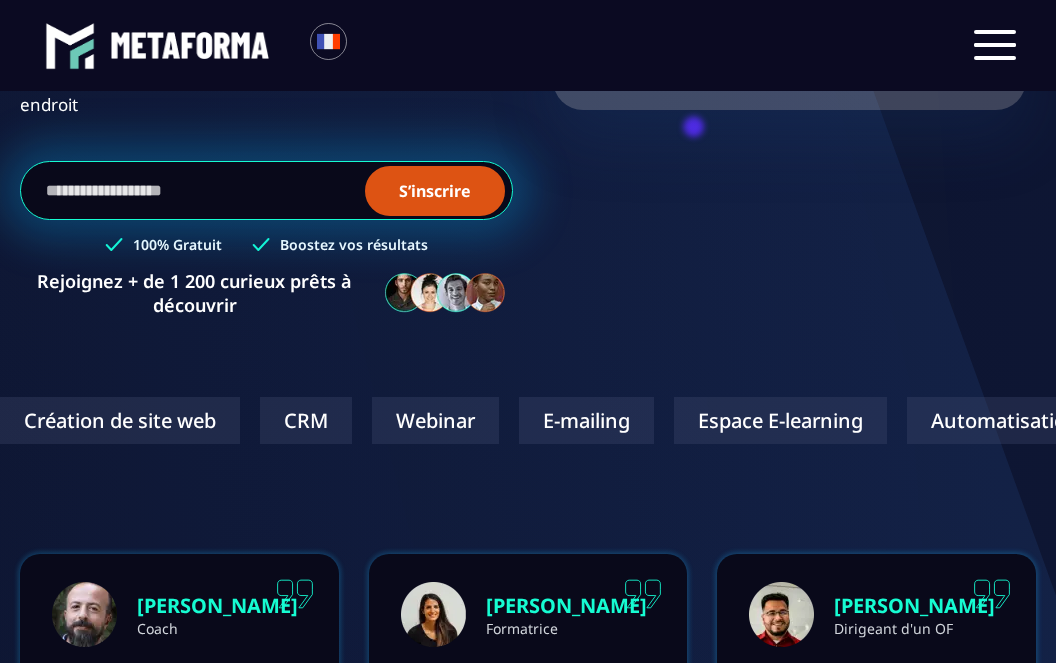scroll, scrollTop: 421, scrollLeft: 0, axis: vertical 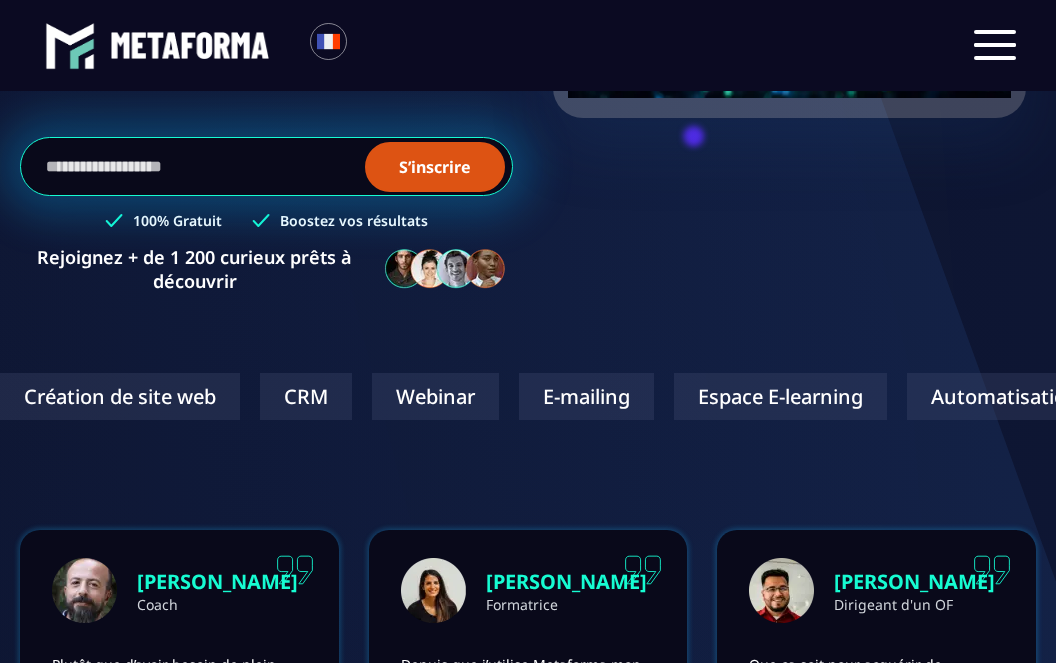 click on "S’inscrire" at bounding box center [435, 167] 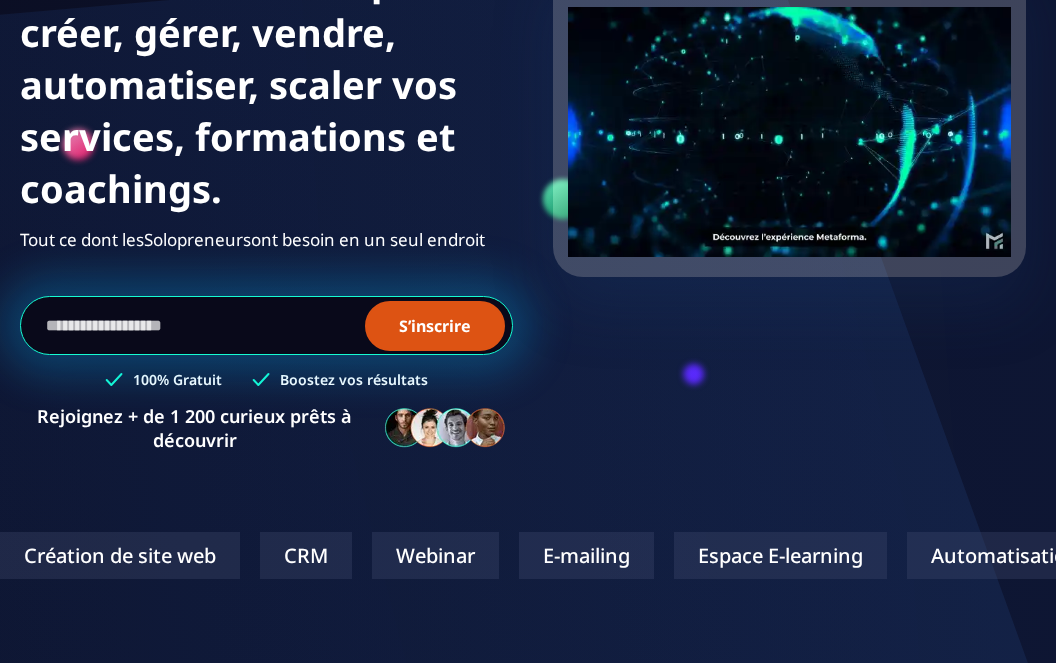 scroll, scrollTop: 263, scrollLeft: 0, axis: vertical 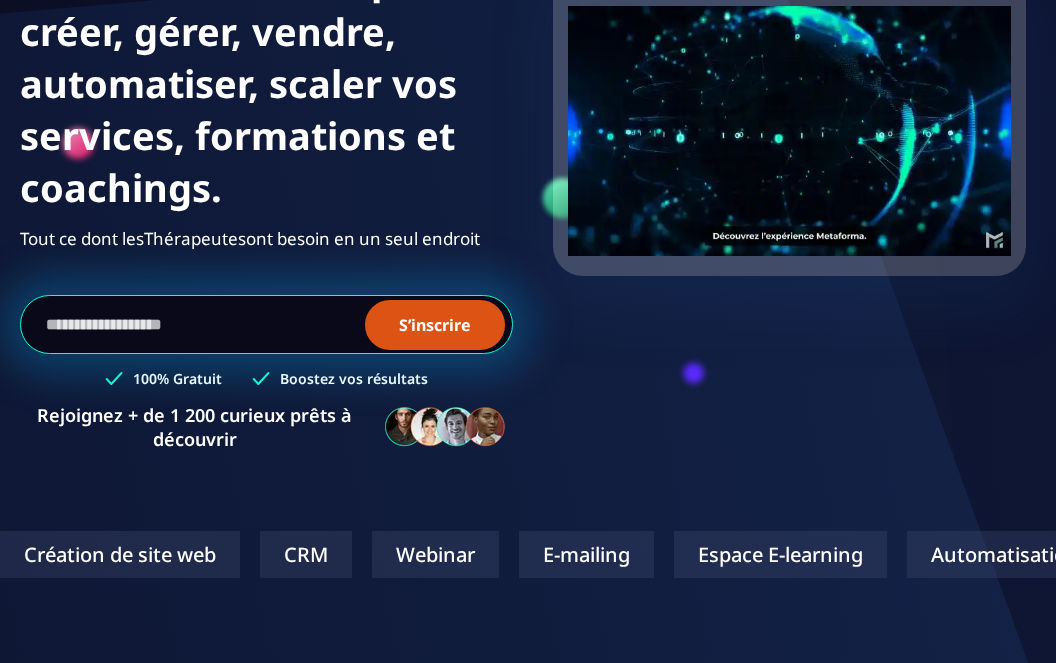 click on "S’inscrire" at bounding box center [435, 325] 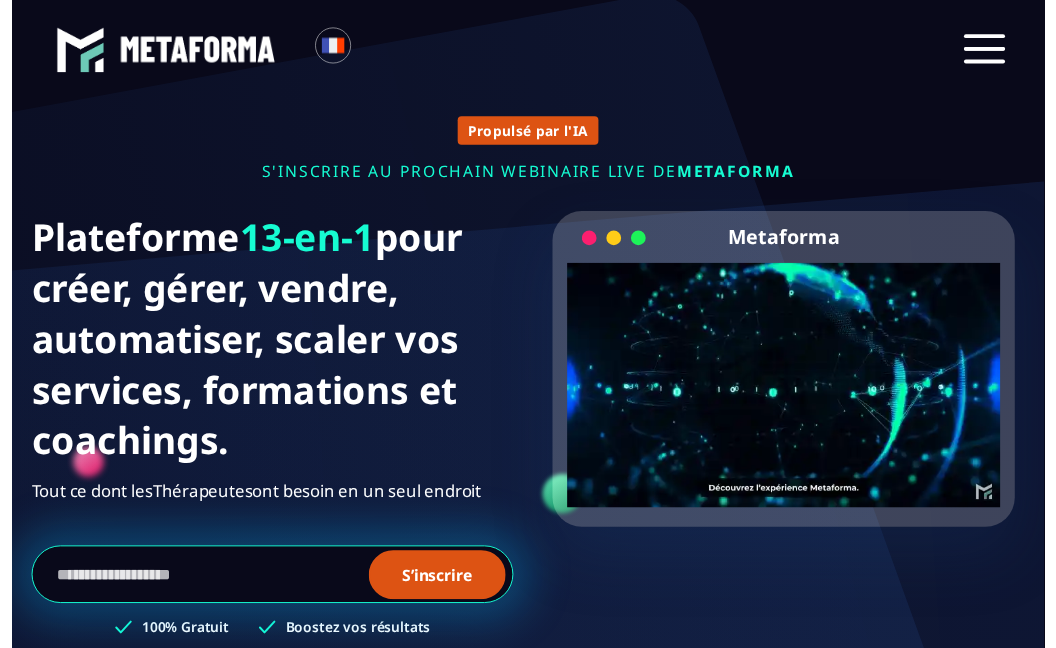 scroll, scrollTop: 0, scrollLeft: 0, axis: both 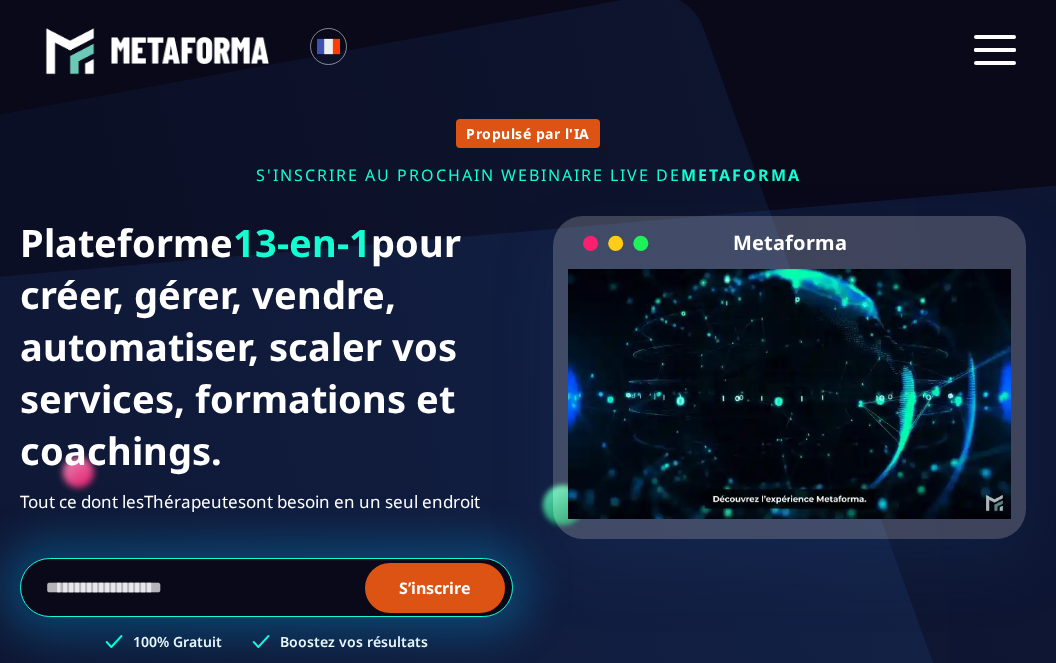 click at bounding box center [995, 63] 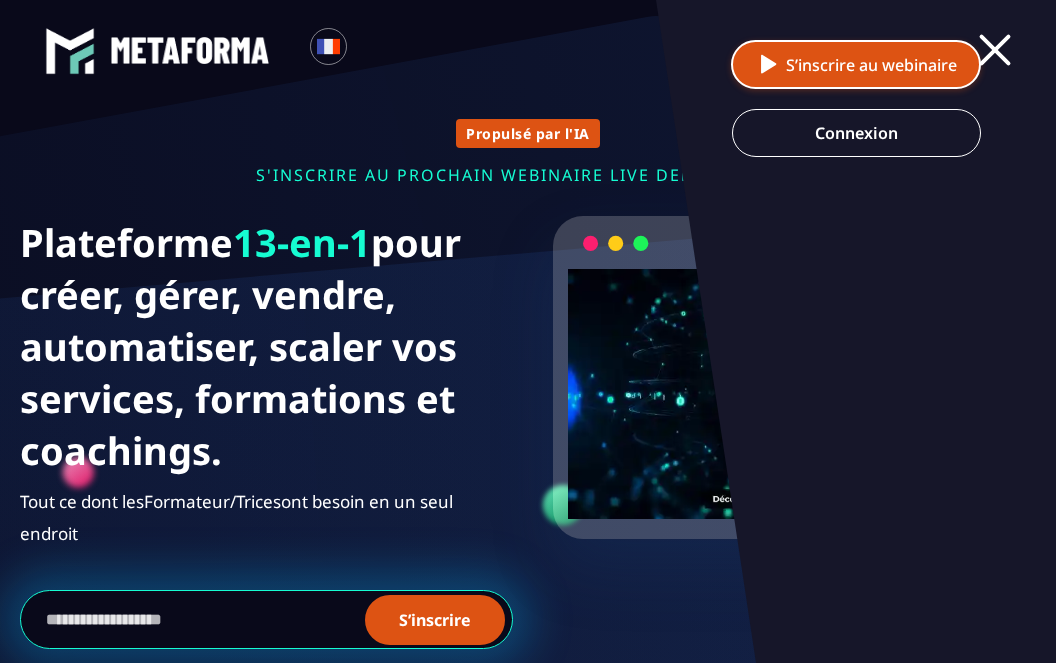 click on "S’inscrire au webinaire" at bounding box center (856, 64) 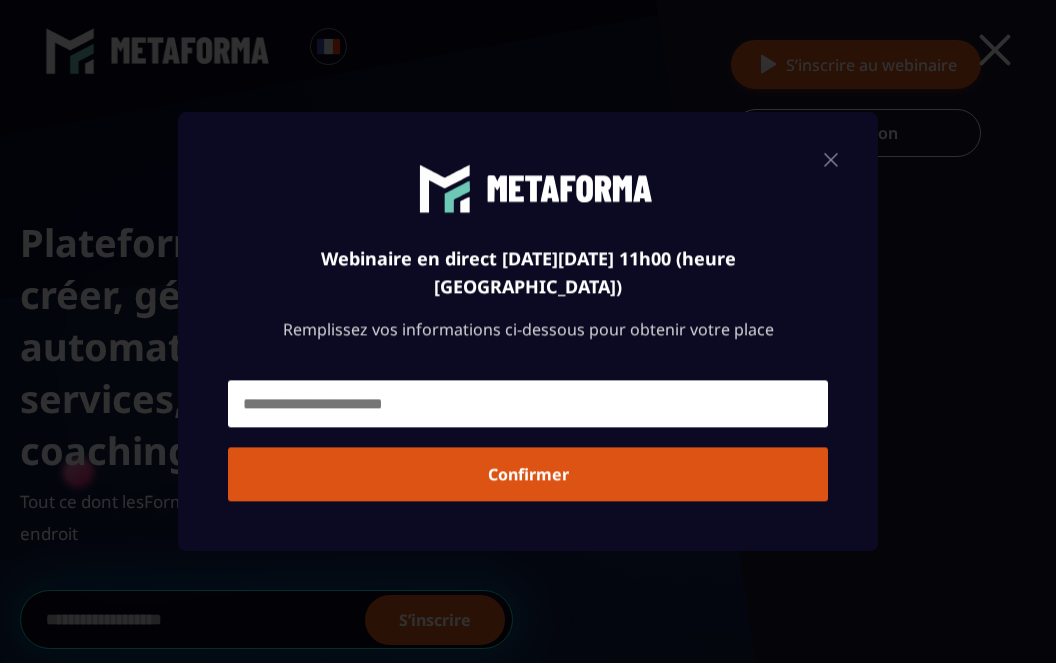 click at bounding box center (528, 403) 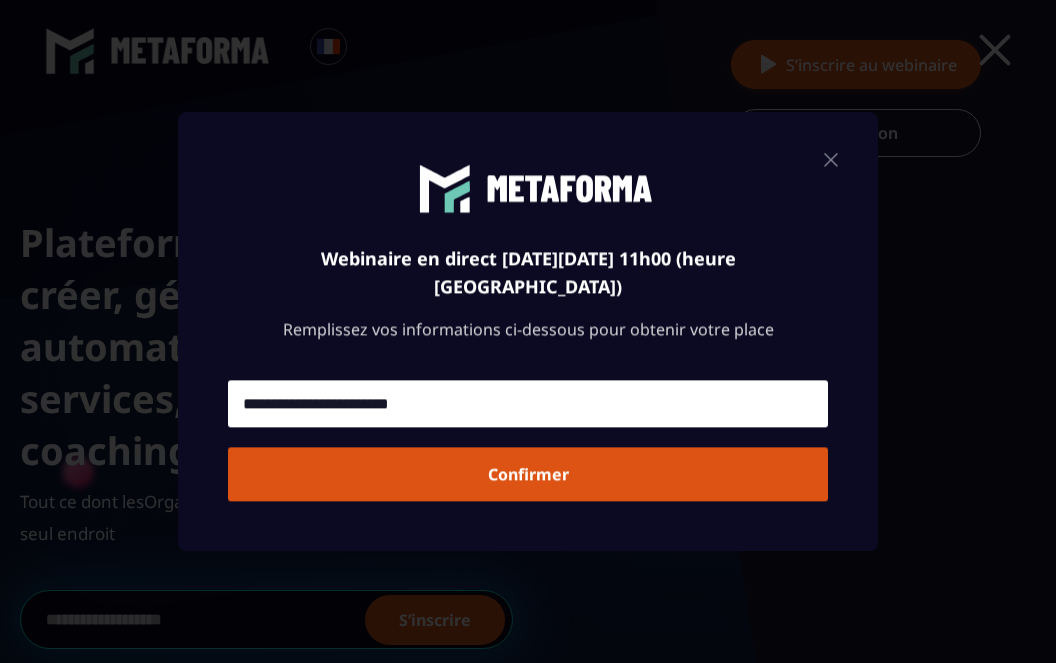 click on "**********" at bounding box center [528, 403] 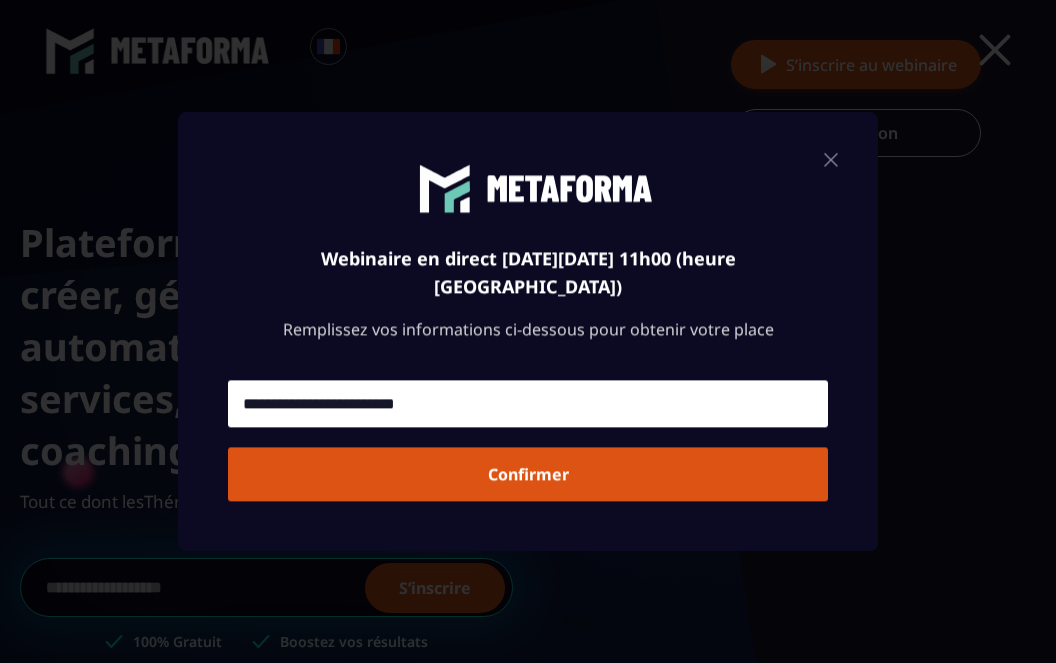 type on "**********" 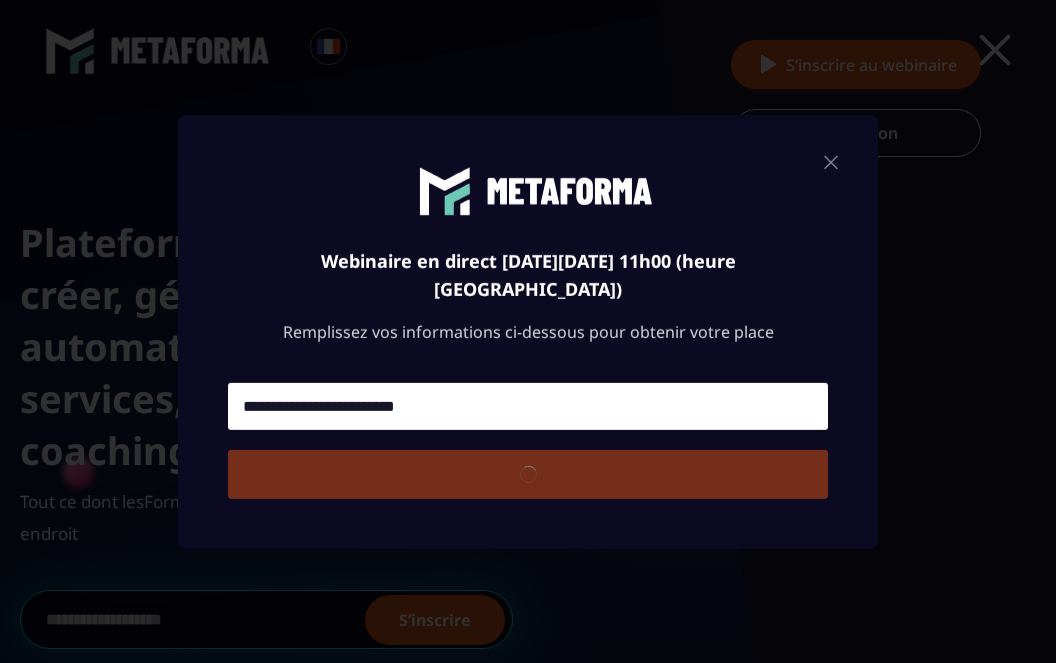 type 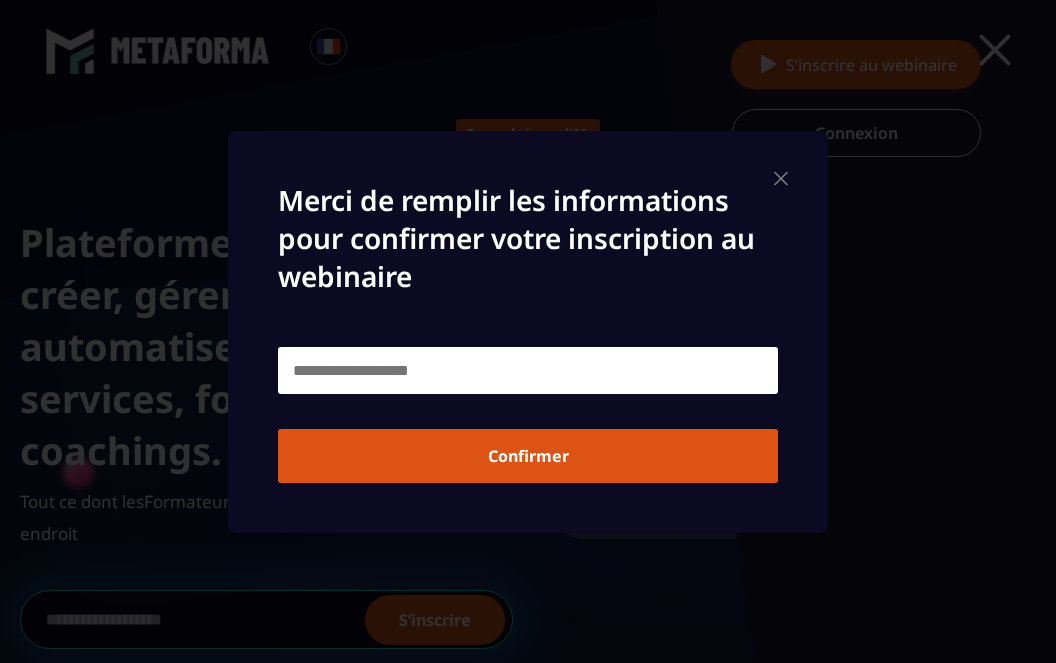 click at bounding box center [528, 370] 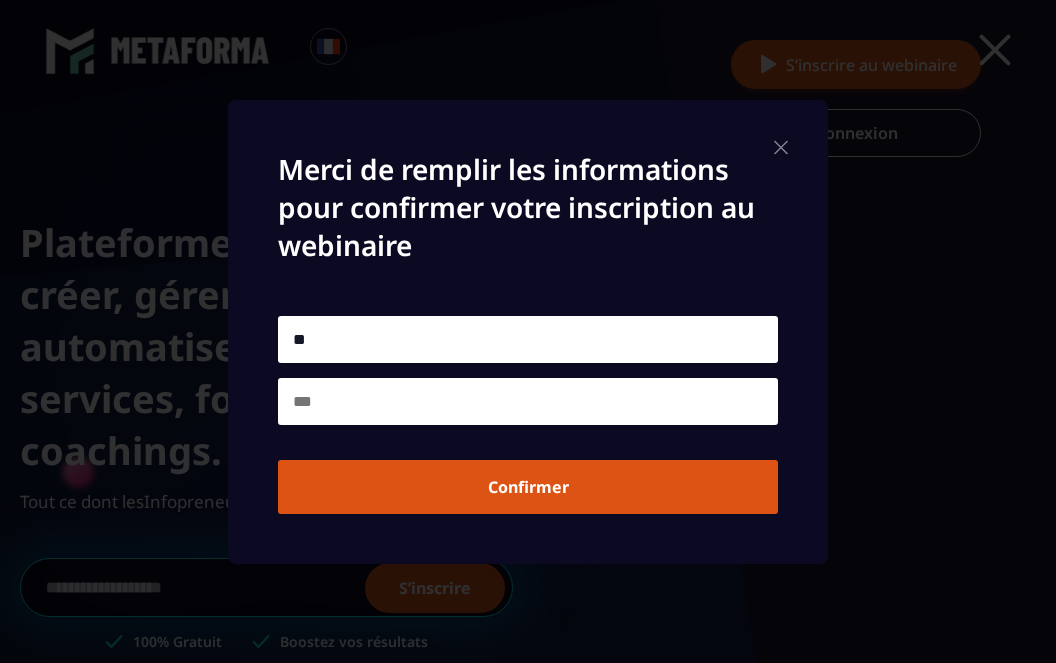 type on "*" 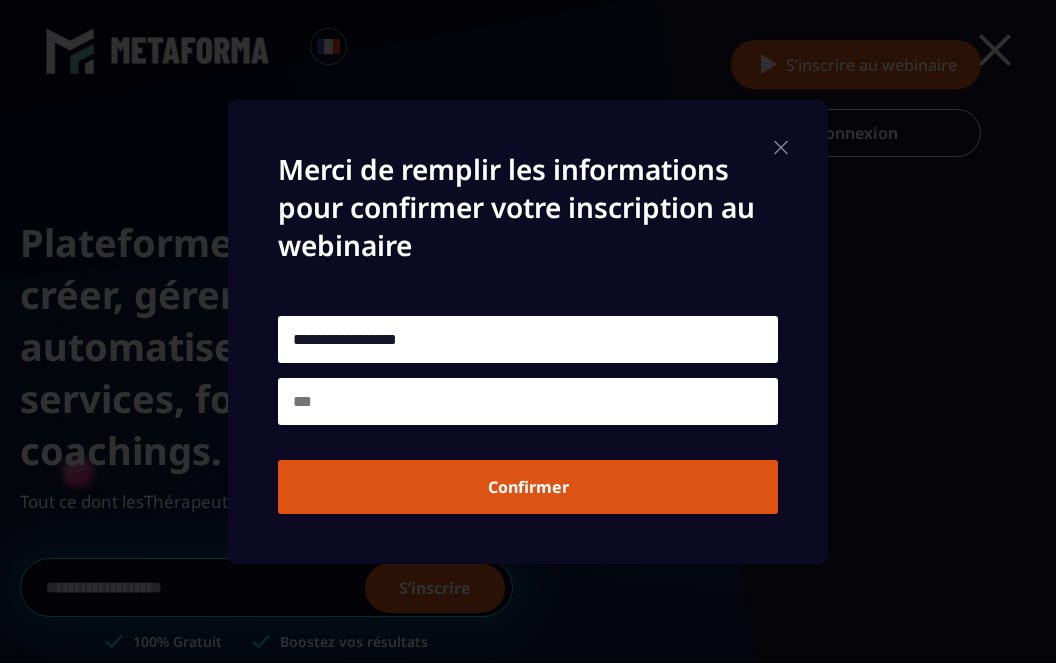 type on "**********" 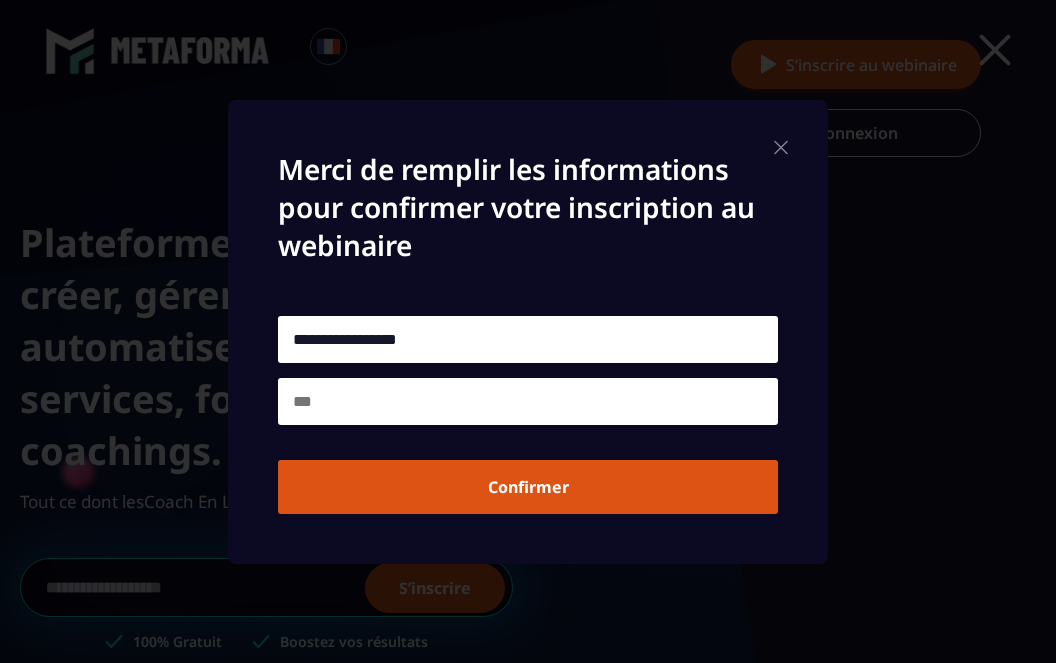click at bounding box center (528, 401) 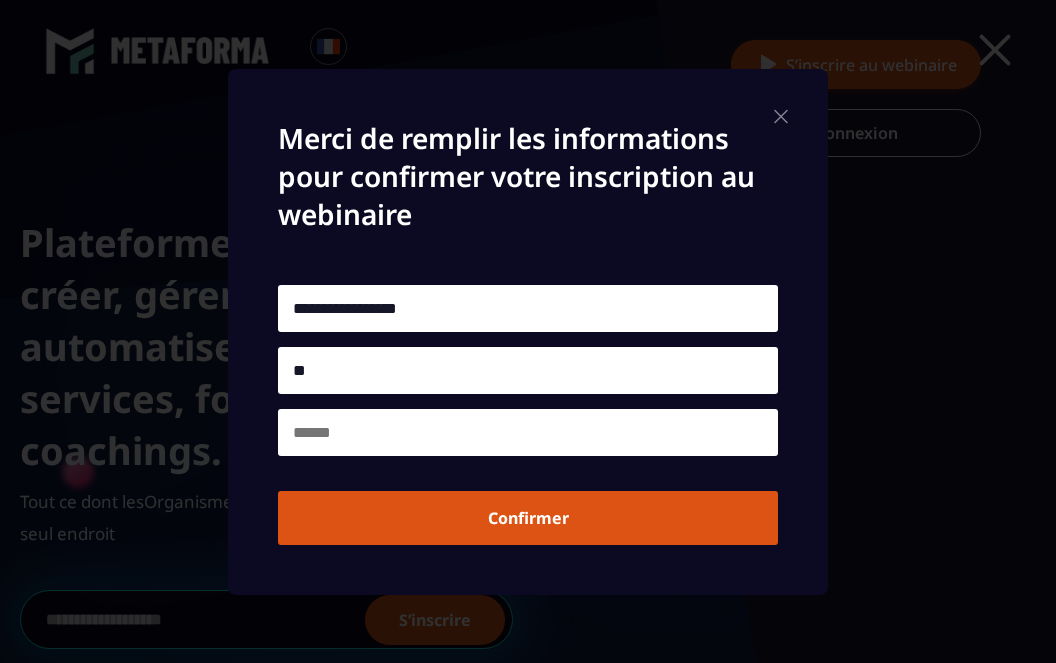 type on "*" 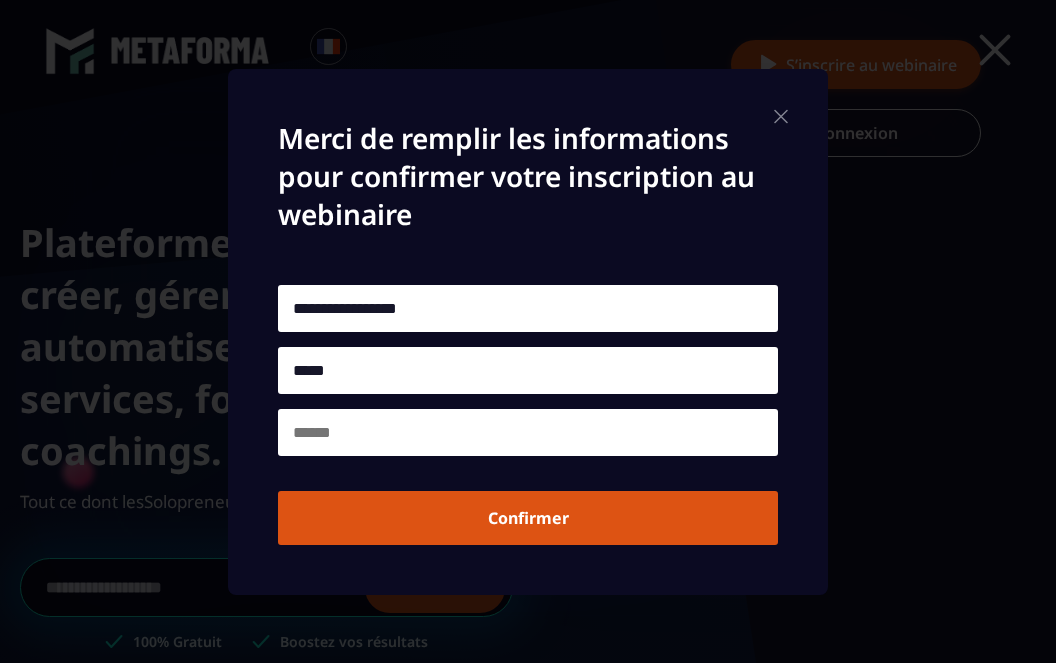 type on "*****" 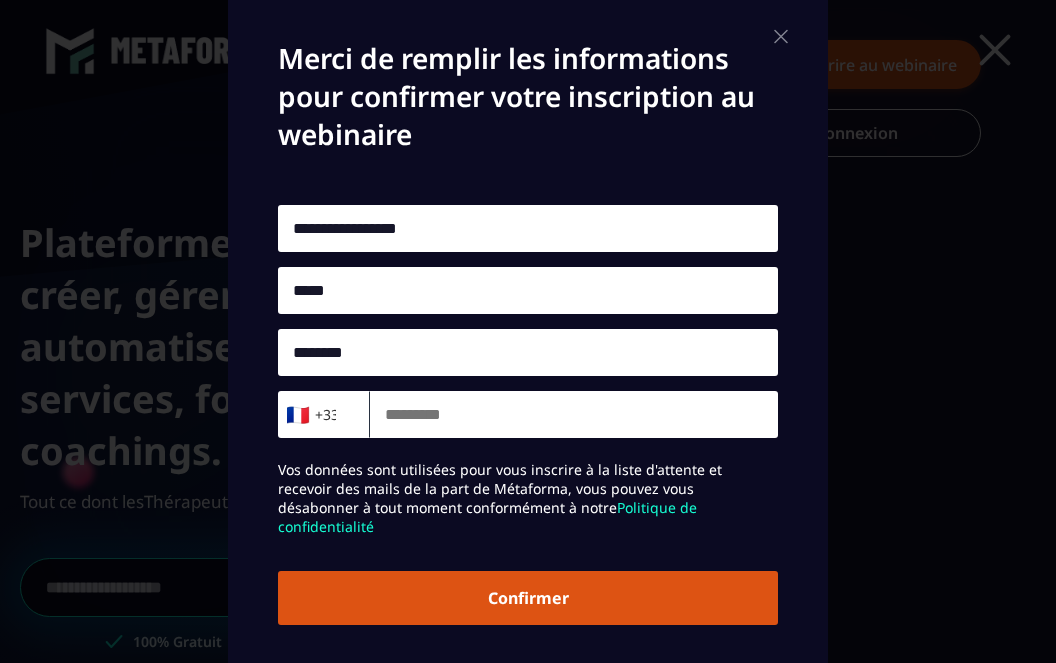 type on "********" 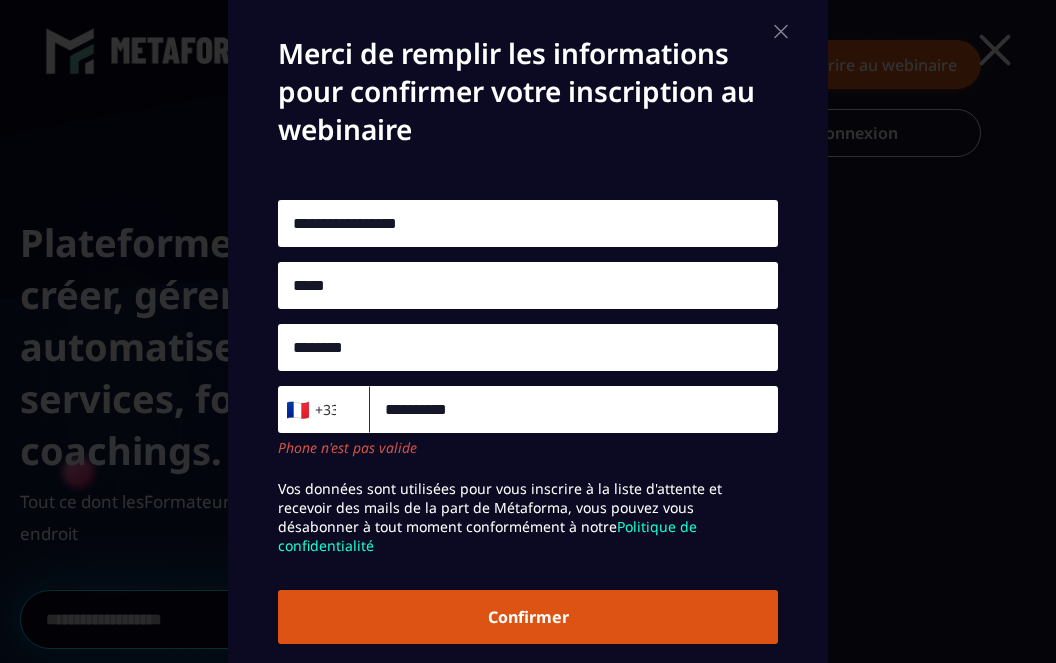 type on "*********" 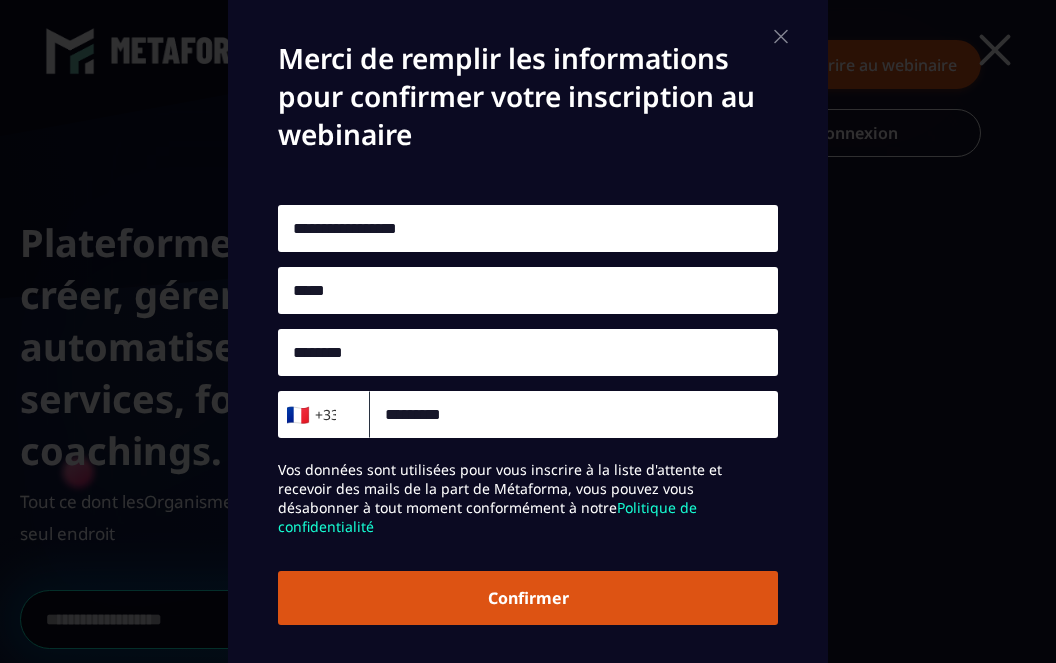 click on "Confirmer" at bounding box center [528, 598] 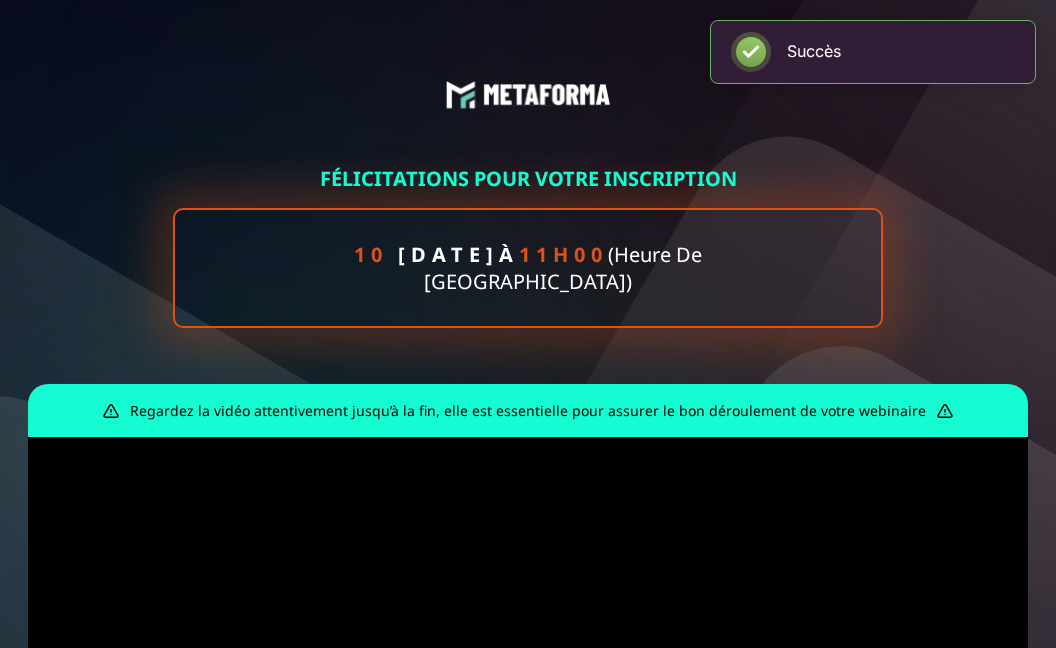 scroll, scrollTop: 0, scrollLeft: 0, axis: both 